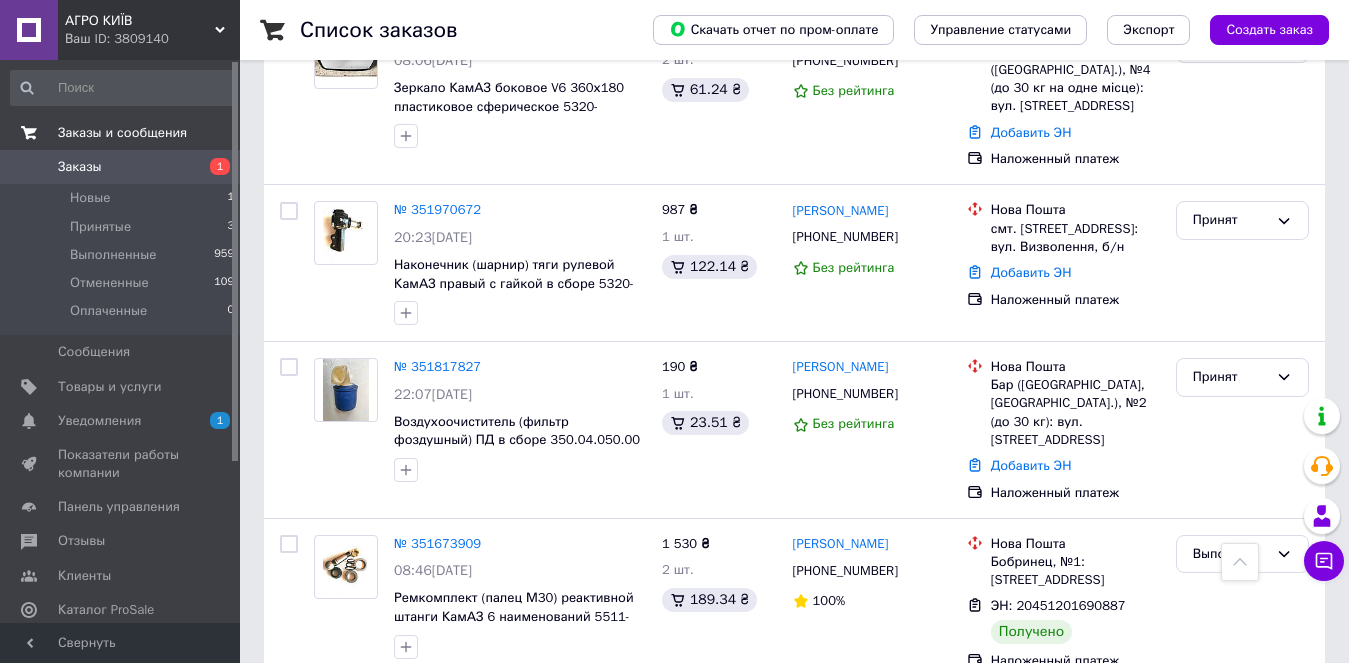 scroll, scrollTop: 0, scrollLeft: 0, axis: both 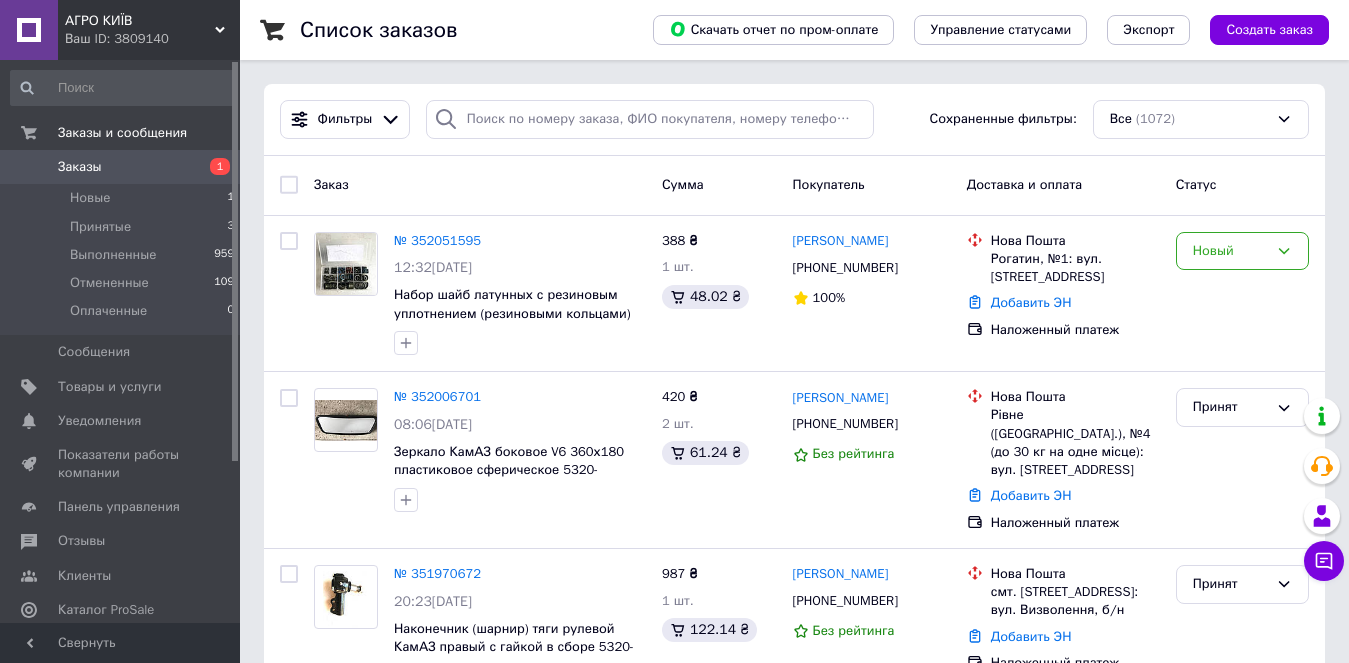 click on "Заказы 1" at bounding box center (123, 167) 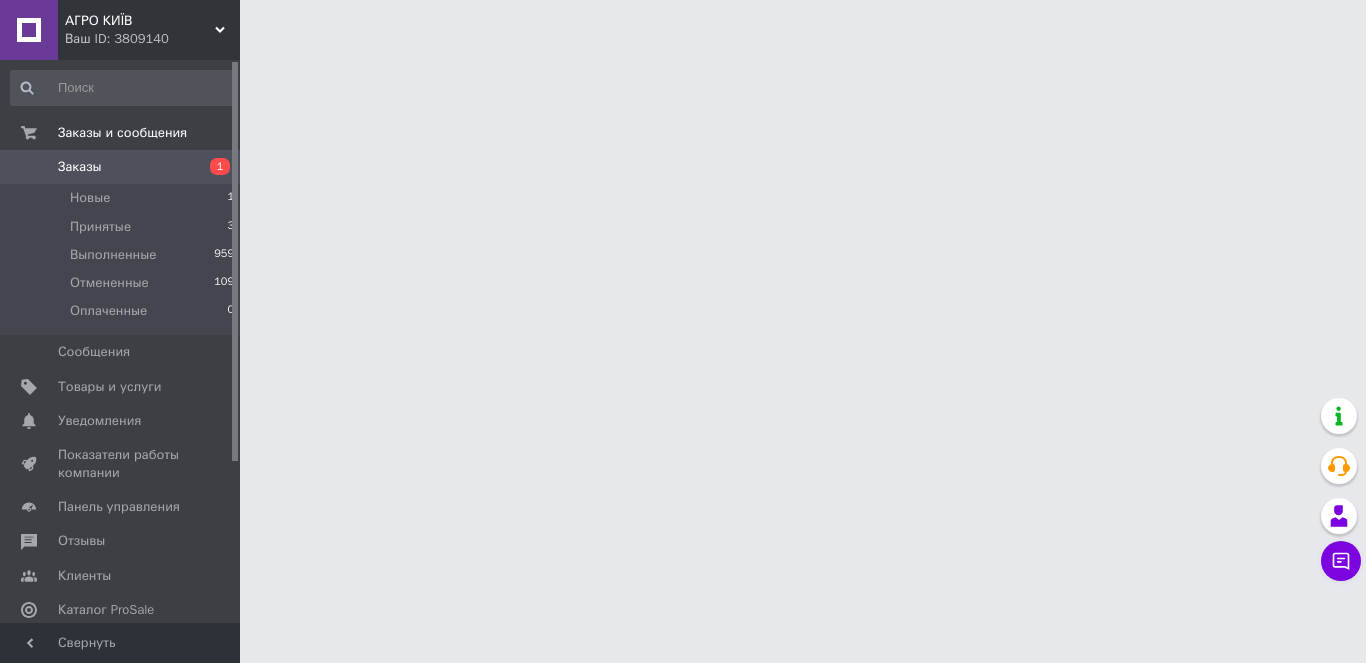 click on "Заказы" at bounding box center (80, 167) 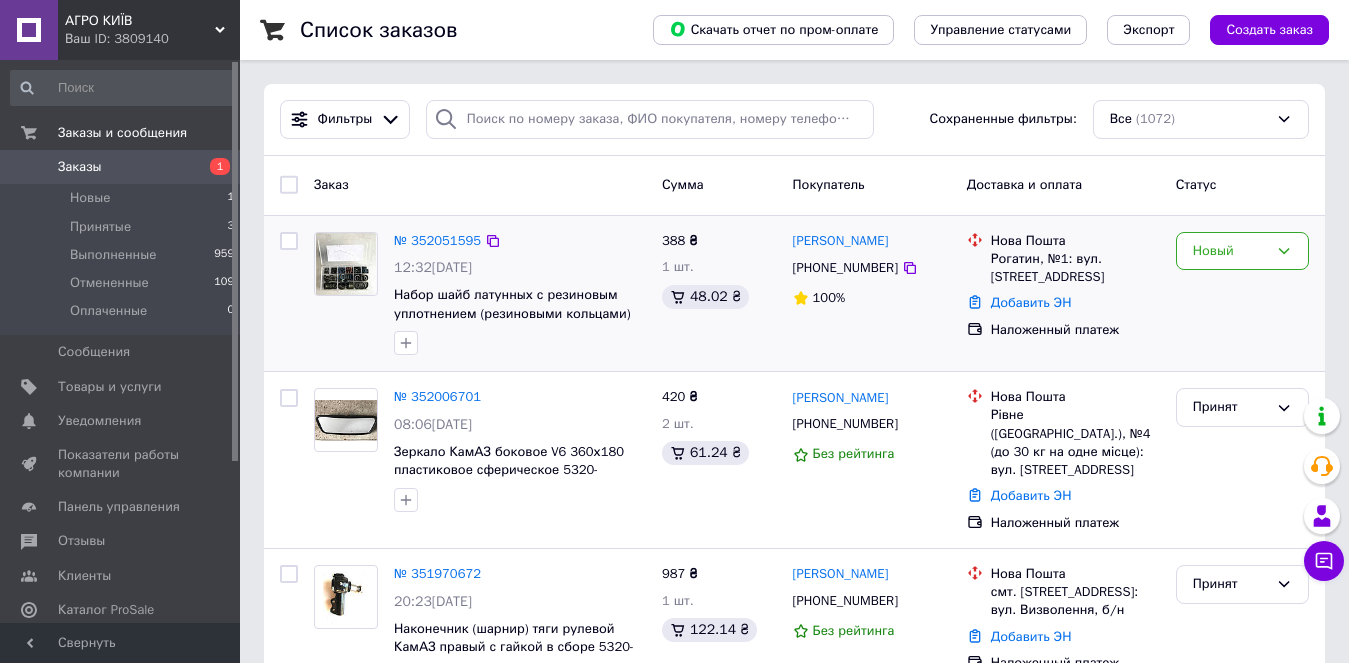 click on "№ 352051595 12:32, 10.07.2025 Набор шайб латунных с резиновым уплотнением (резиновыми кольцами)  245 шт RD 92.21.87" at bounding box center (520, 294) 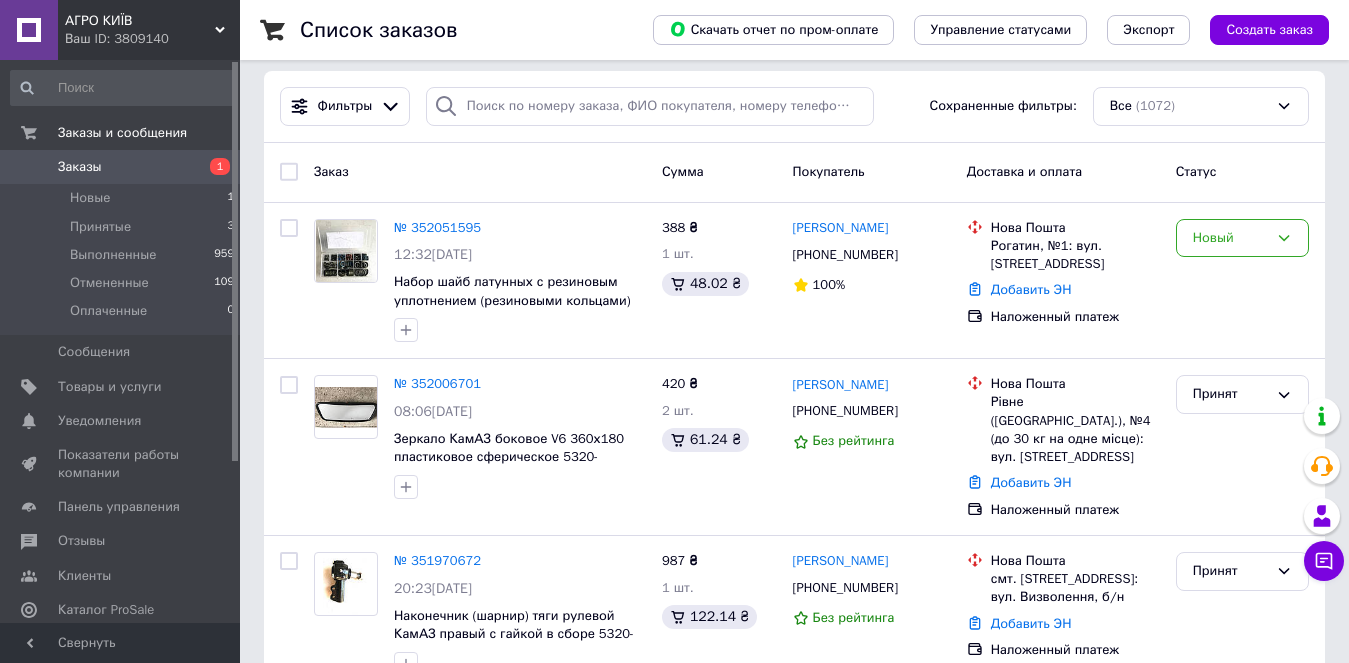 click on "Заказ Сумма Покупатель Доставка и оплата Статус" at bounding box center (794, 173) 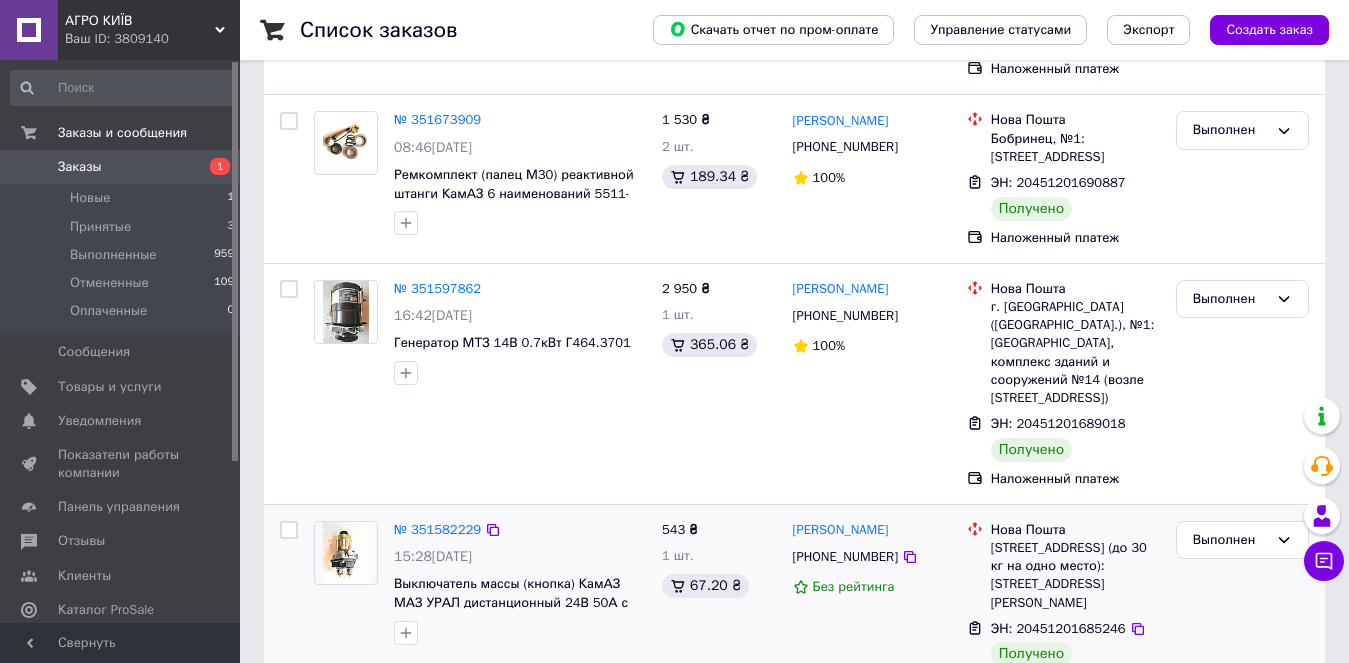 scroll, scrollTop: 900, scrollLeft: 0, axis: vertical 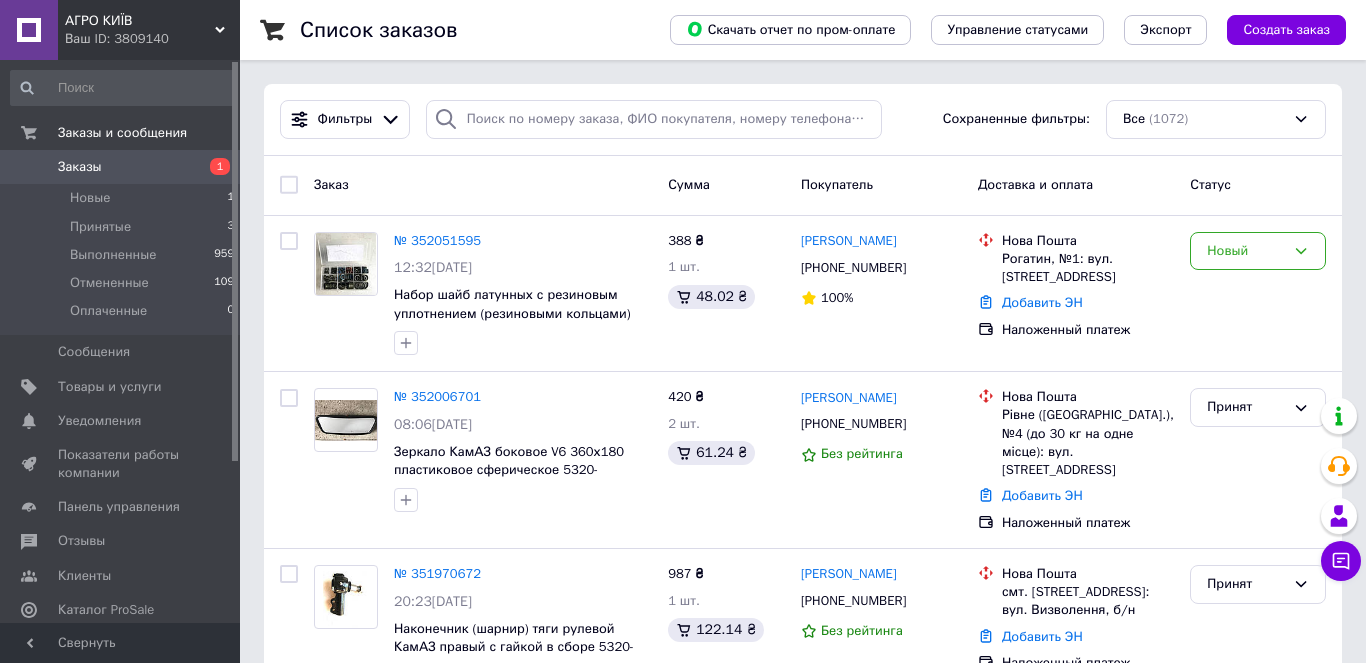 click on "Заказы 1" at bounding box center [123, 167] 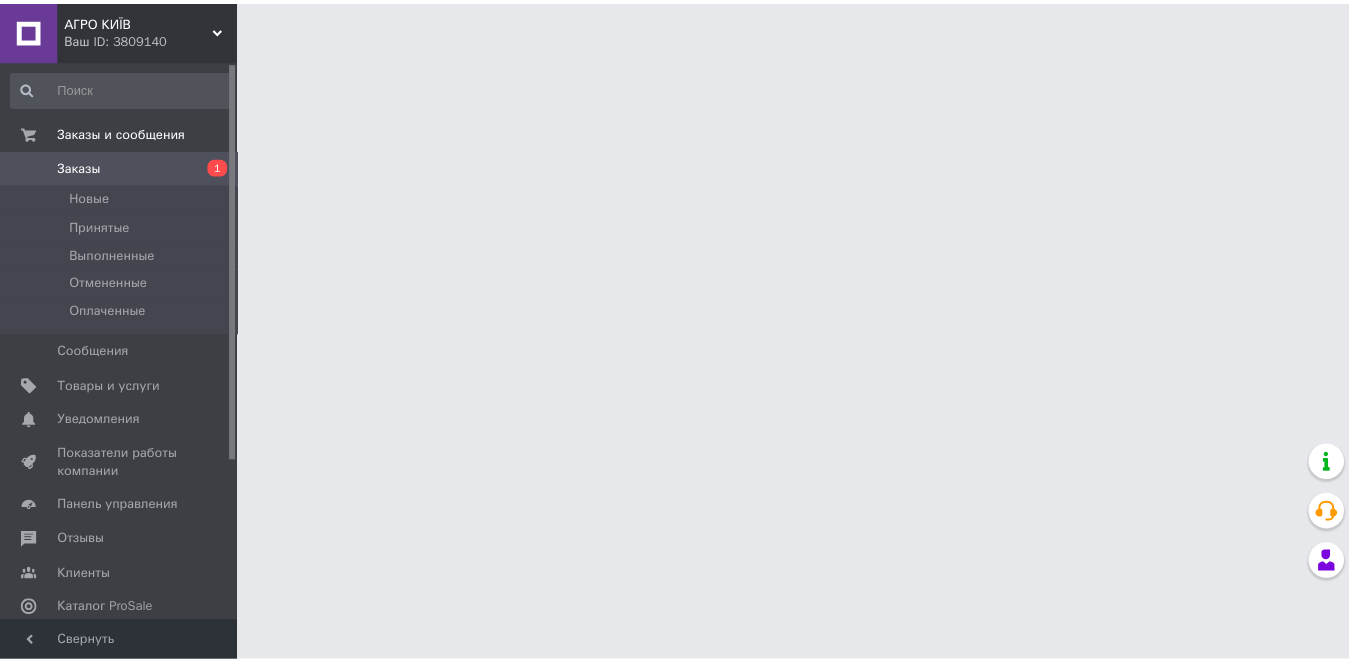 scroll, scrollTop: 0, scrollLeft: 0, axis: both 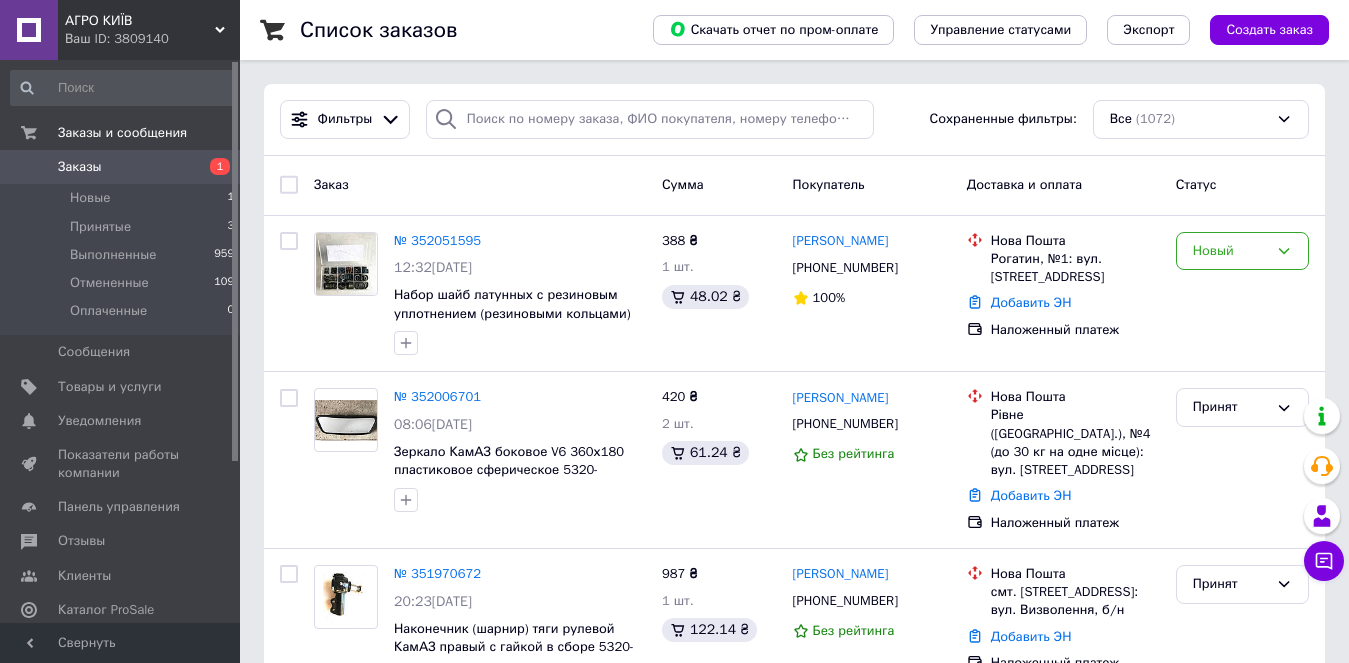 click on "Заказы" at bounding box center (80, 167) 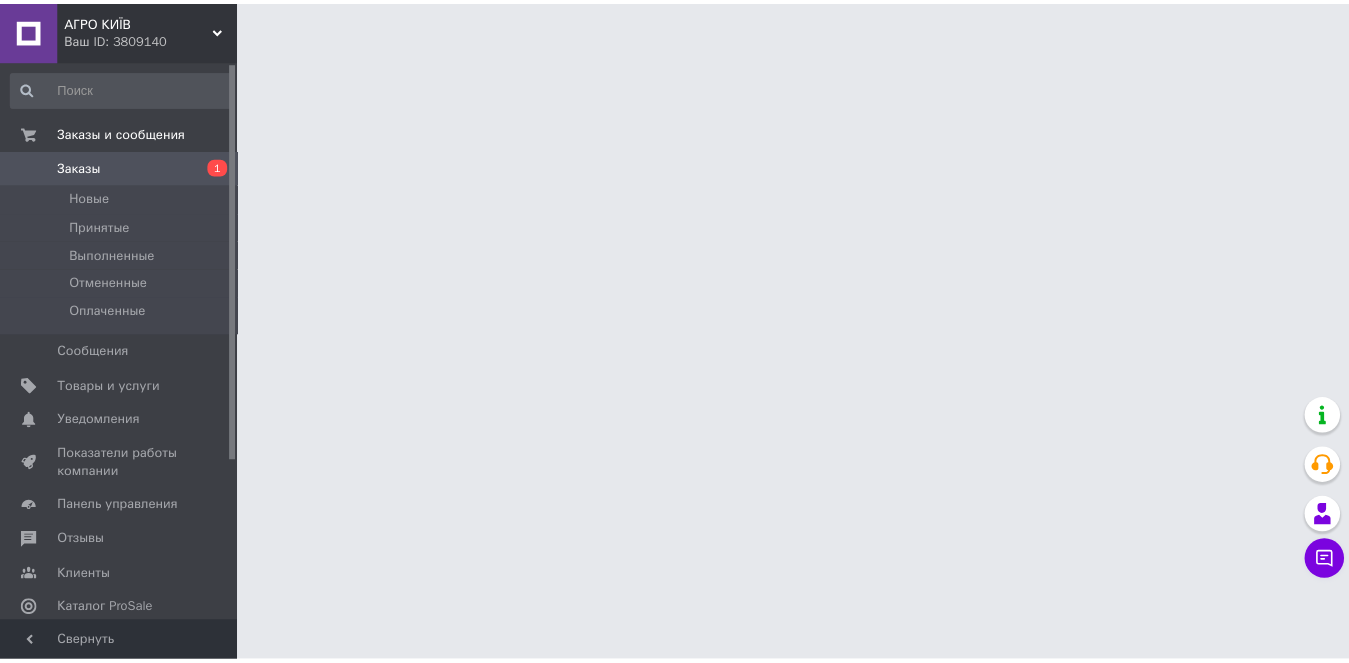 scroll, scrollTop: 0, scrollLeft: 0, axis: both 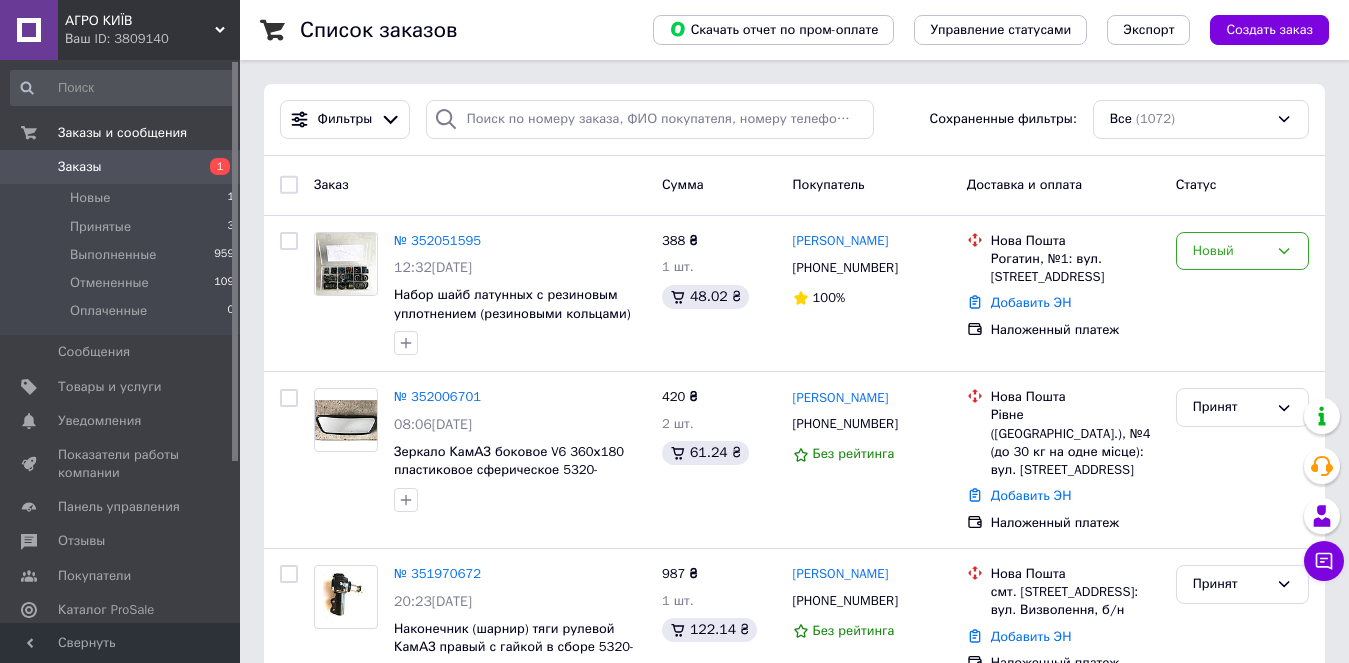 click on "Заказы" at bounding box center [121, 167] 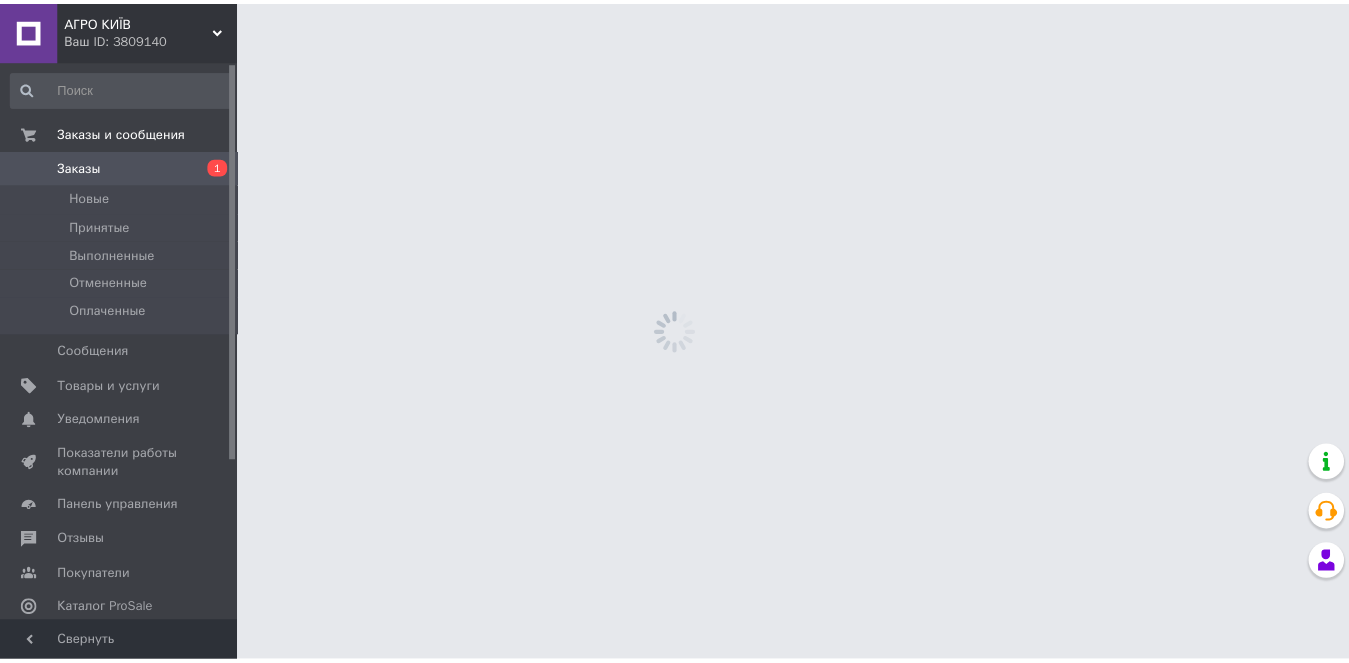 scroll, scrollTop: 0, scrollLeft: 0, axis: both 